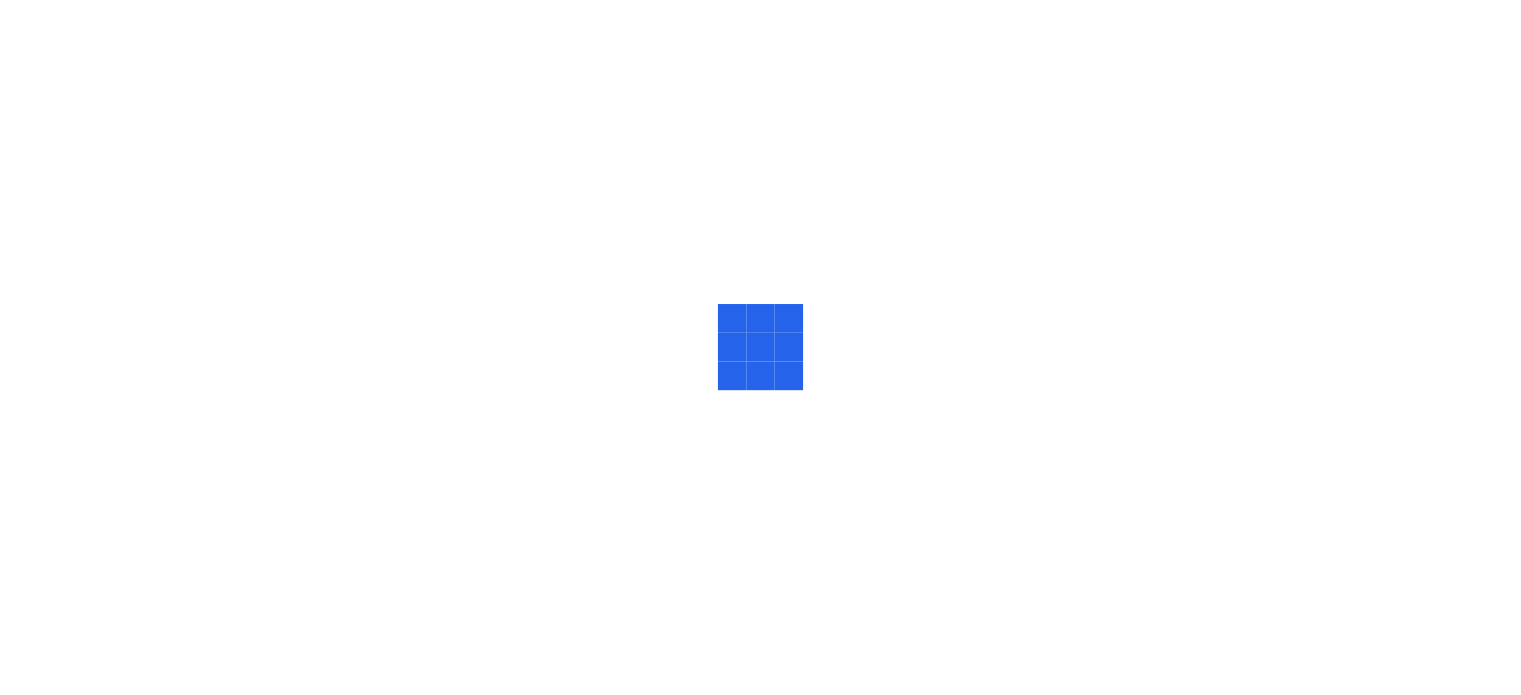 scroll, scrollTop: 0, scrollLeft: 0, axis: both 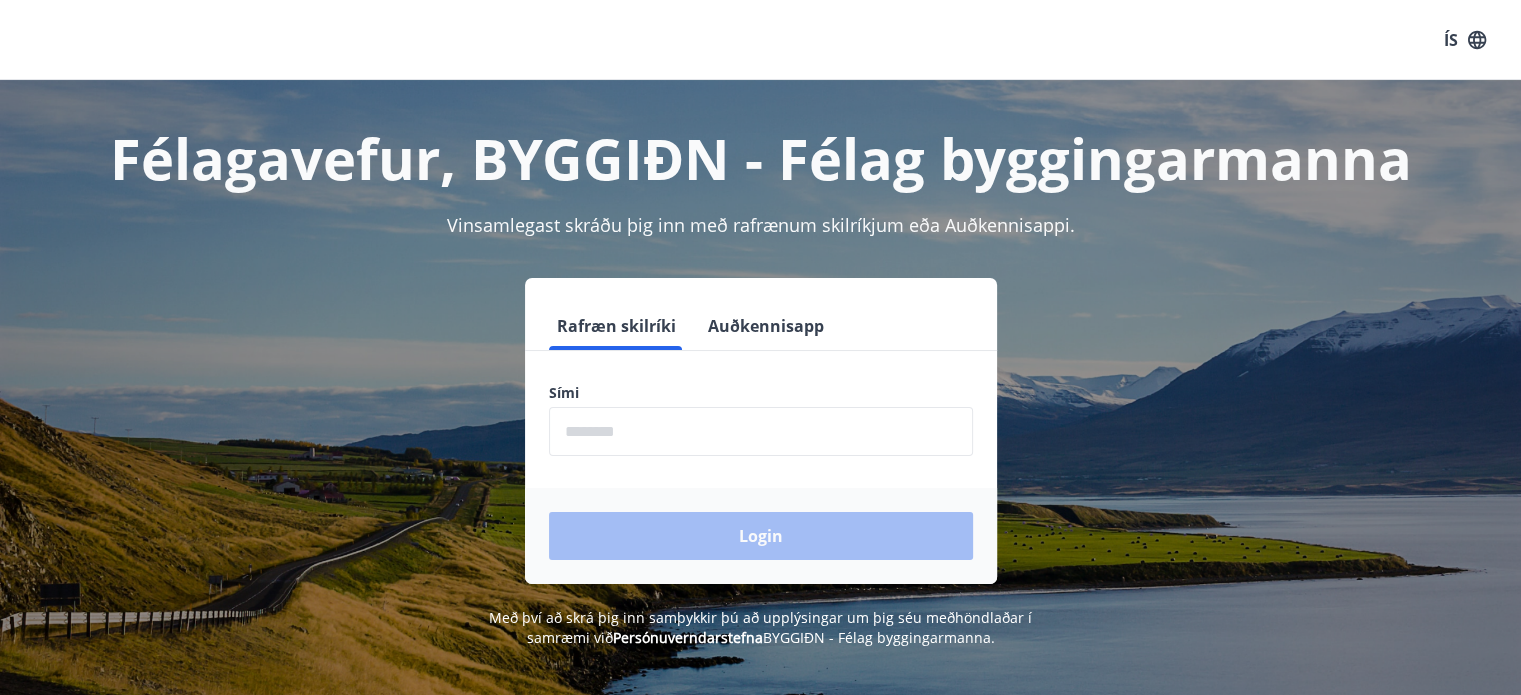 click on "Rafræn skilríki" at bounding box center [616, 326] 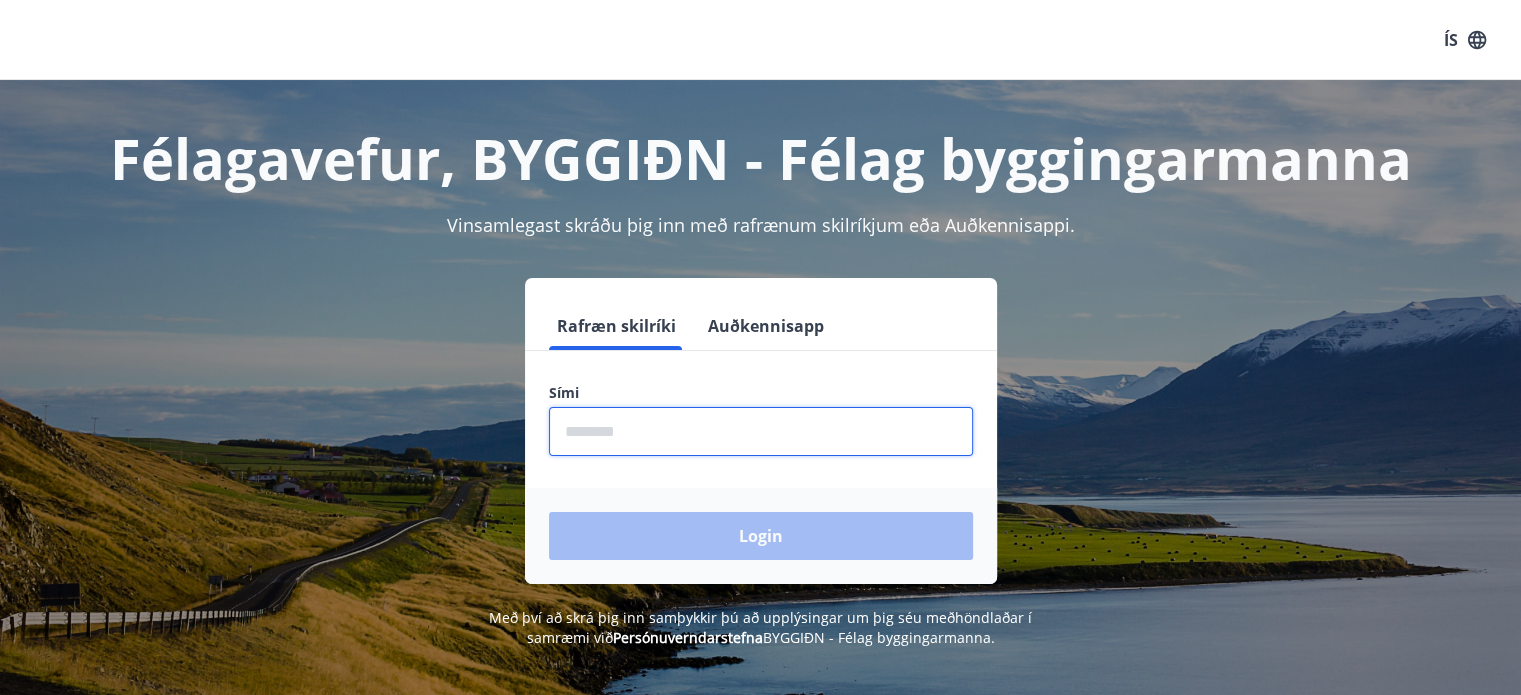 type on "********" 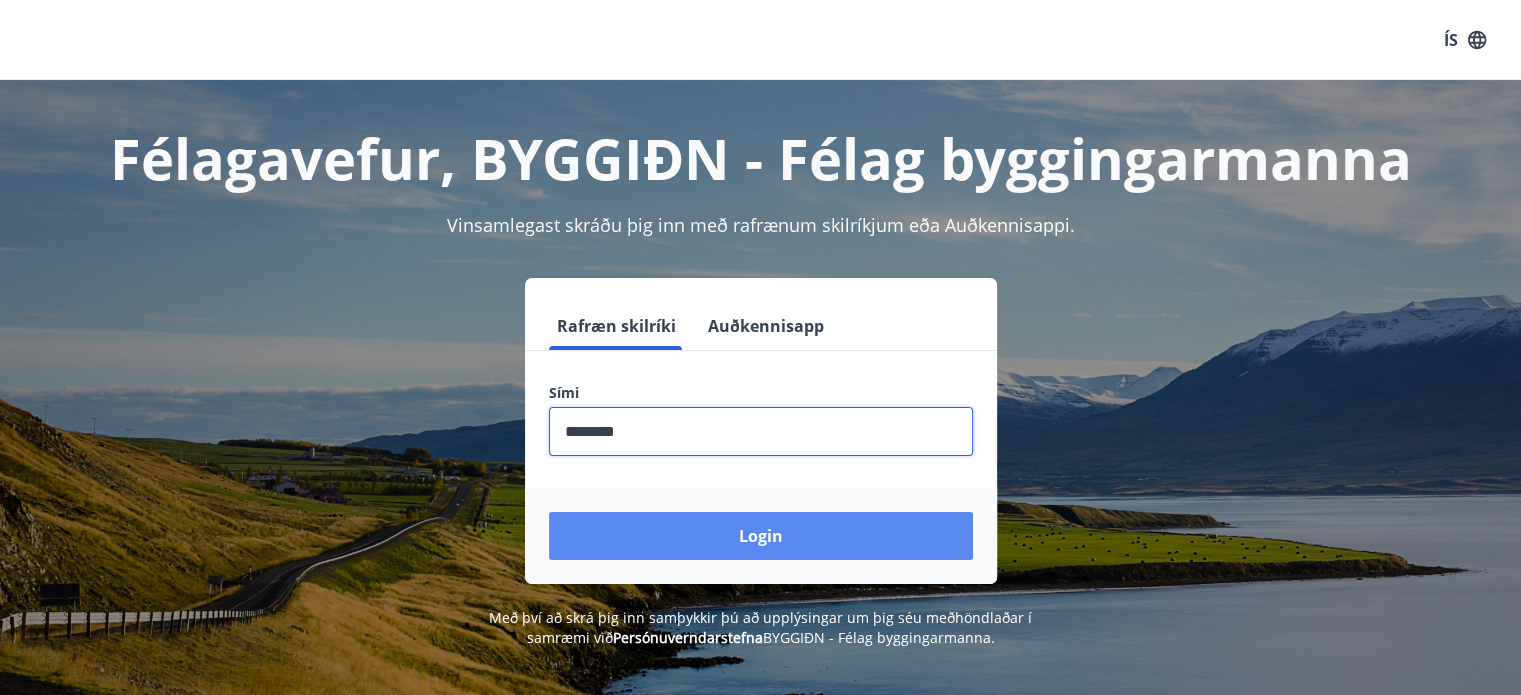 click on "Login" at bounding box center (761, 536) 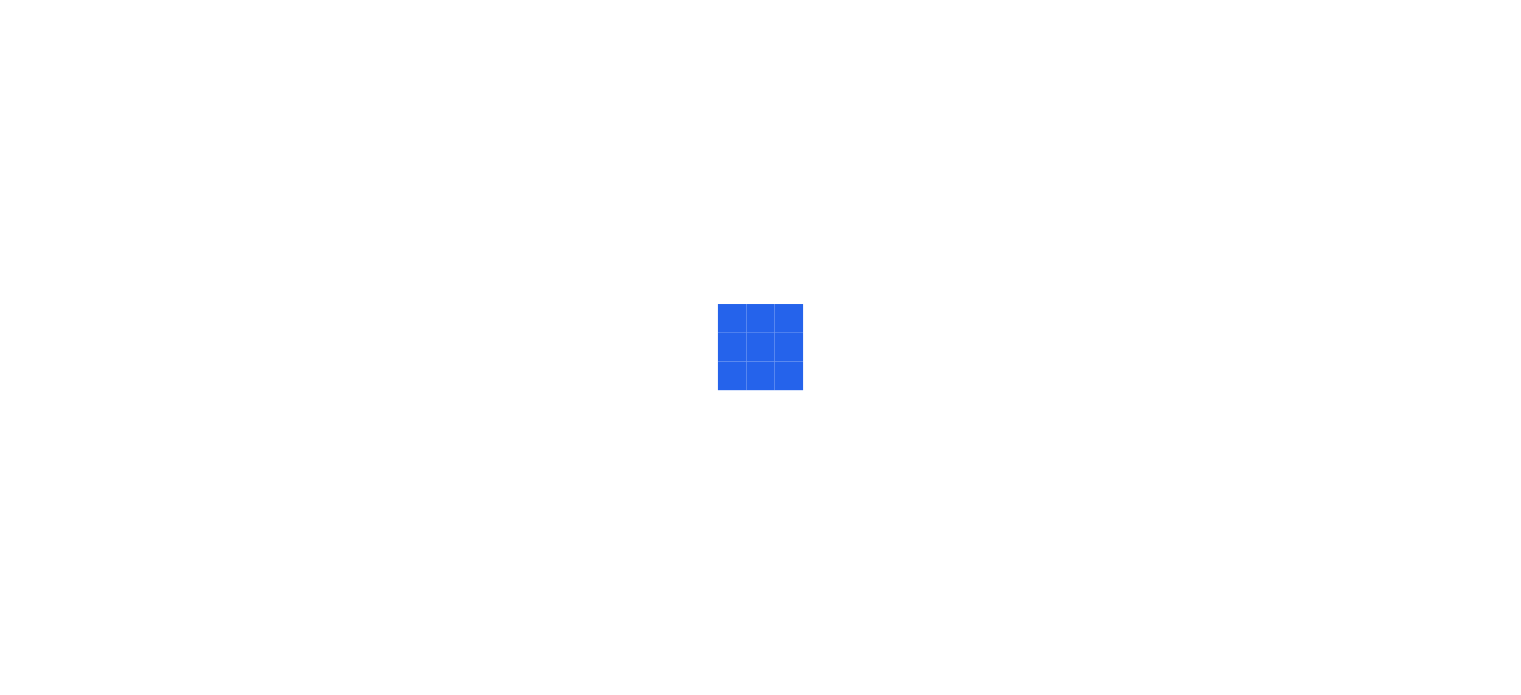 scroll, scrollTop: 0, scrollLeft: 0, axis: both 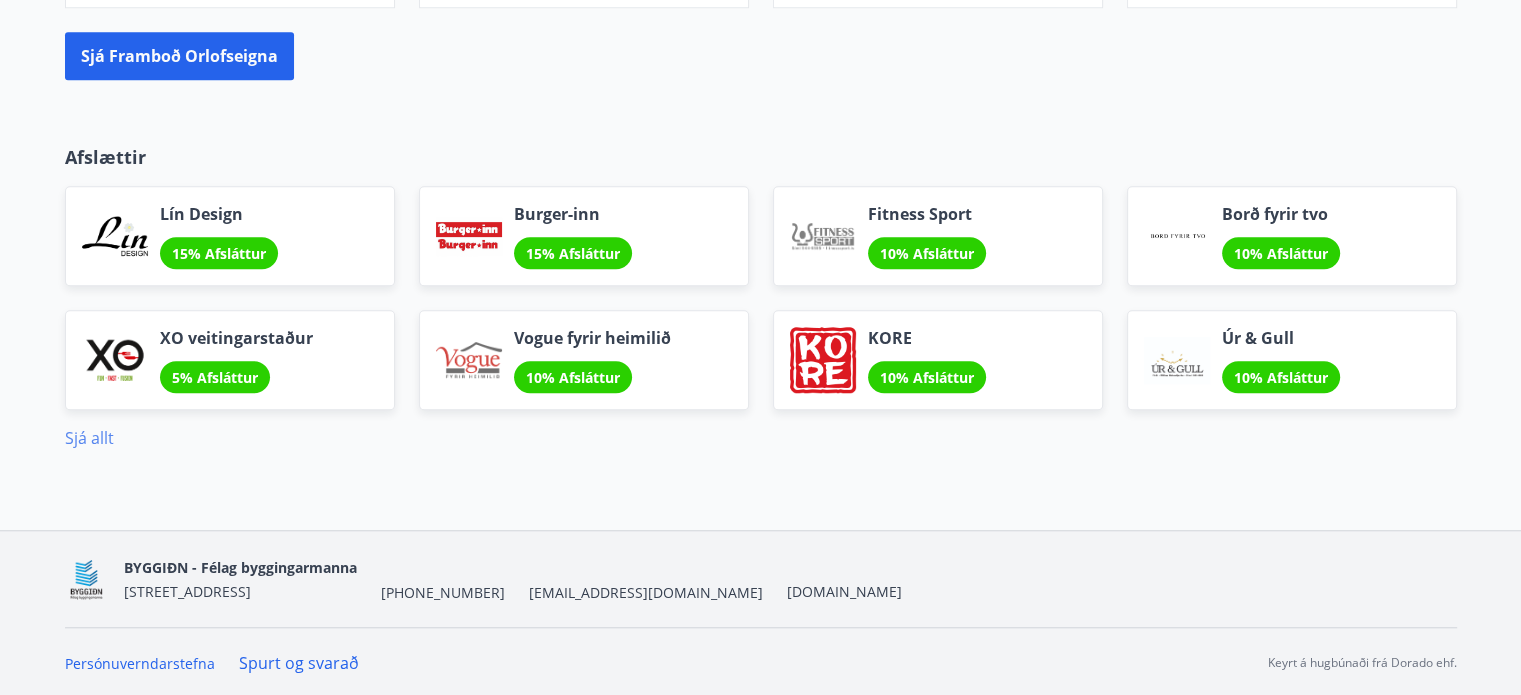 click on "Sjá allt" at bounding box center (89, 438) 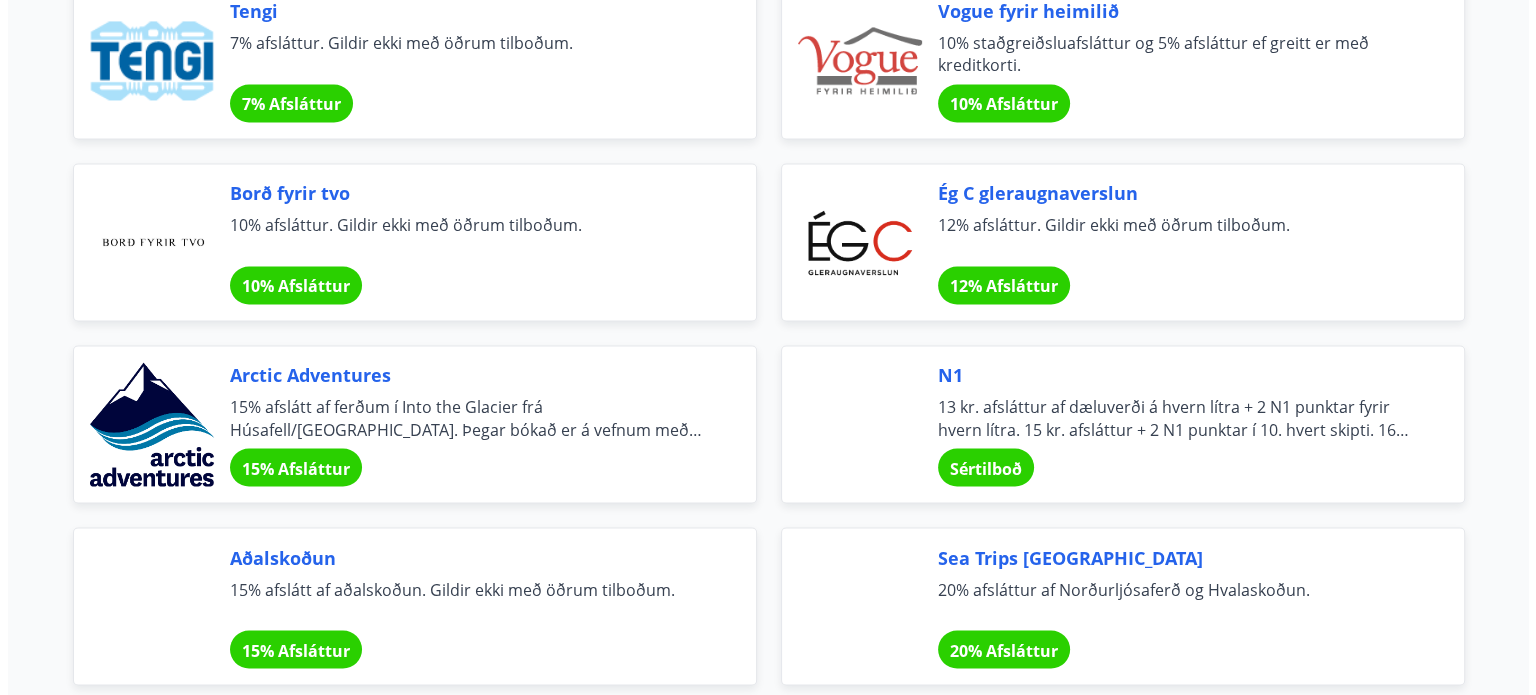 scroll, scrollTop: 3408, scrollLeft: 0, axis: vertical 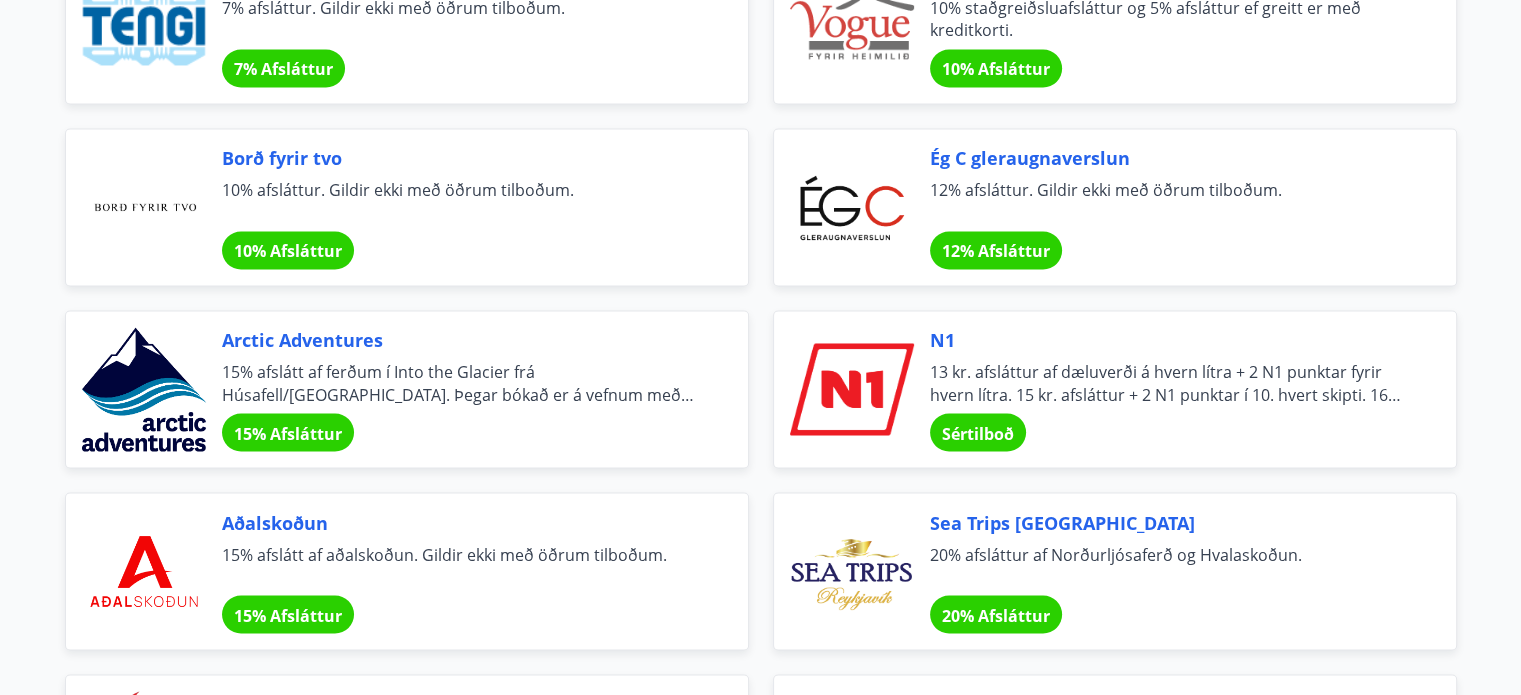 click on "Sértilboð" at bounding box center [978, 433] 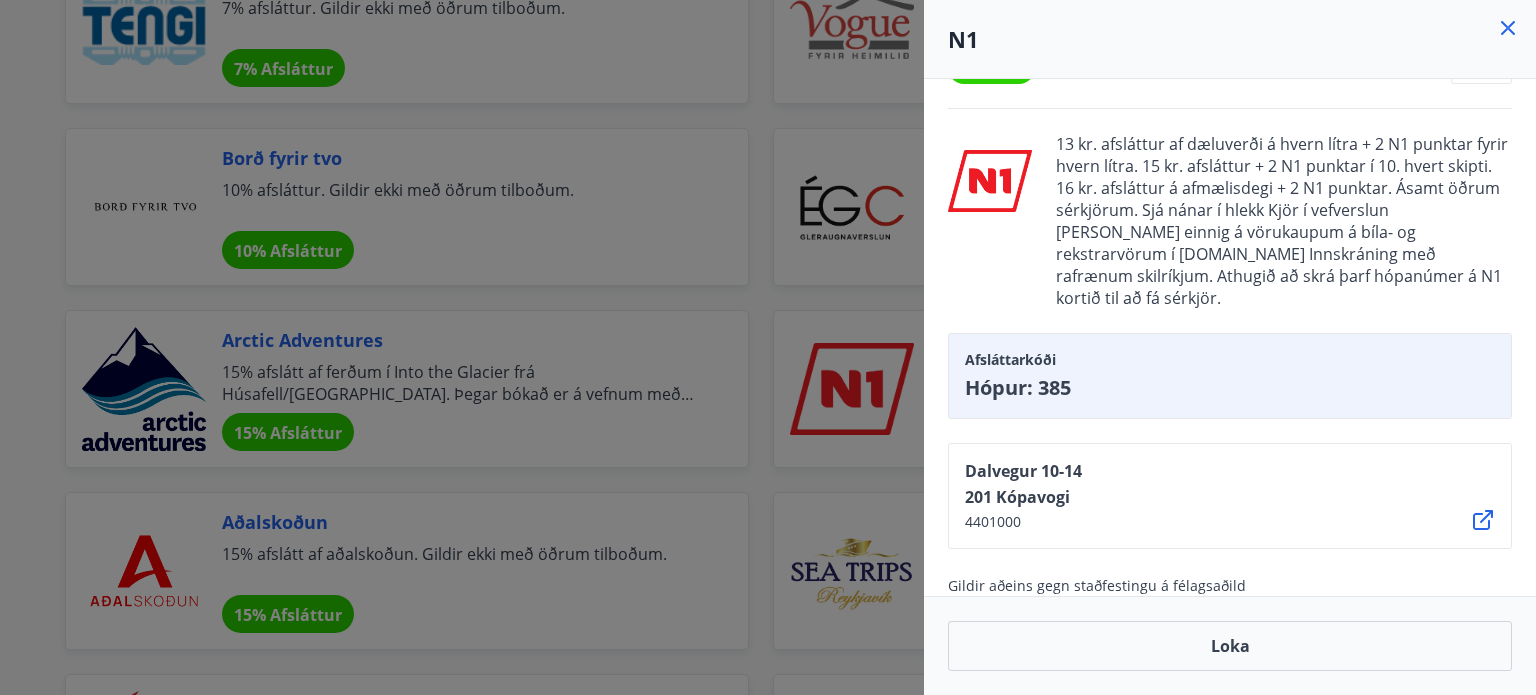 scroll, scrollTop: 0, scrollLeft: 0, axis: both 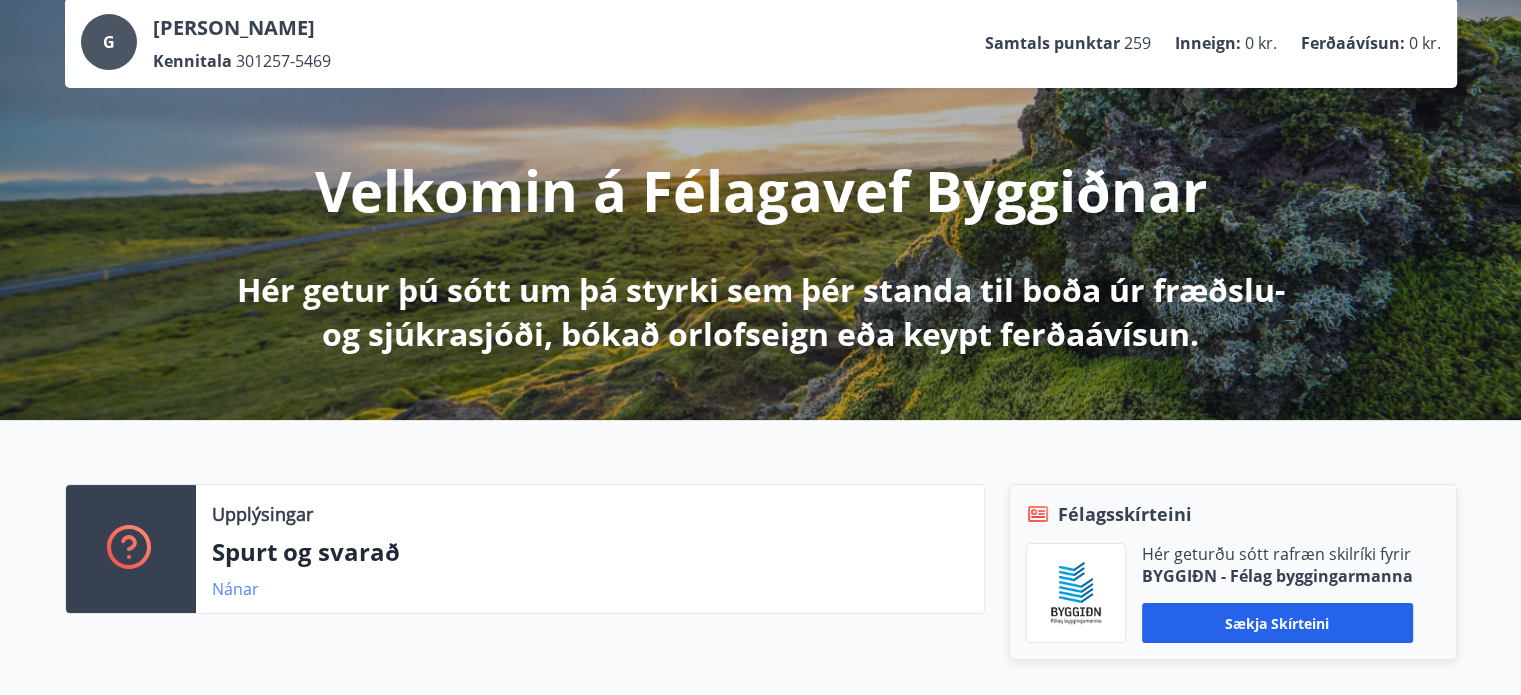 click on "Nánar" at bounding box center [235, 589] 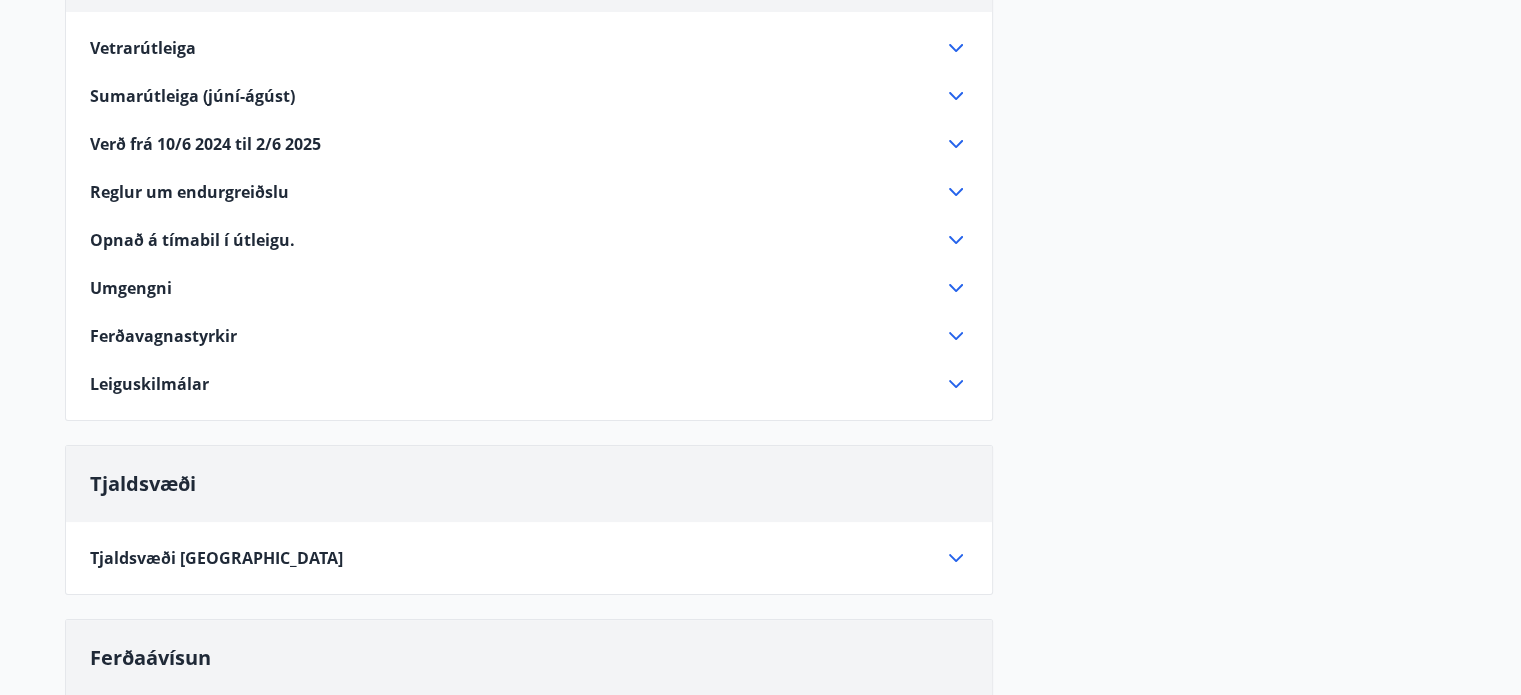 scroll, scrollTop: 300, scrollLeft: 0, axis: vertical 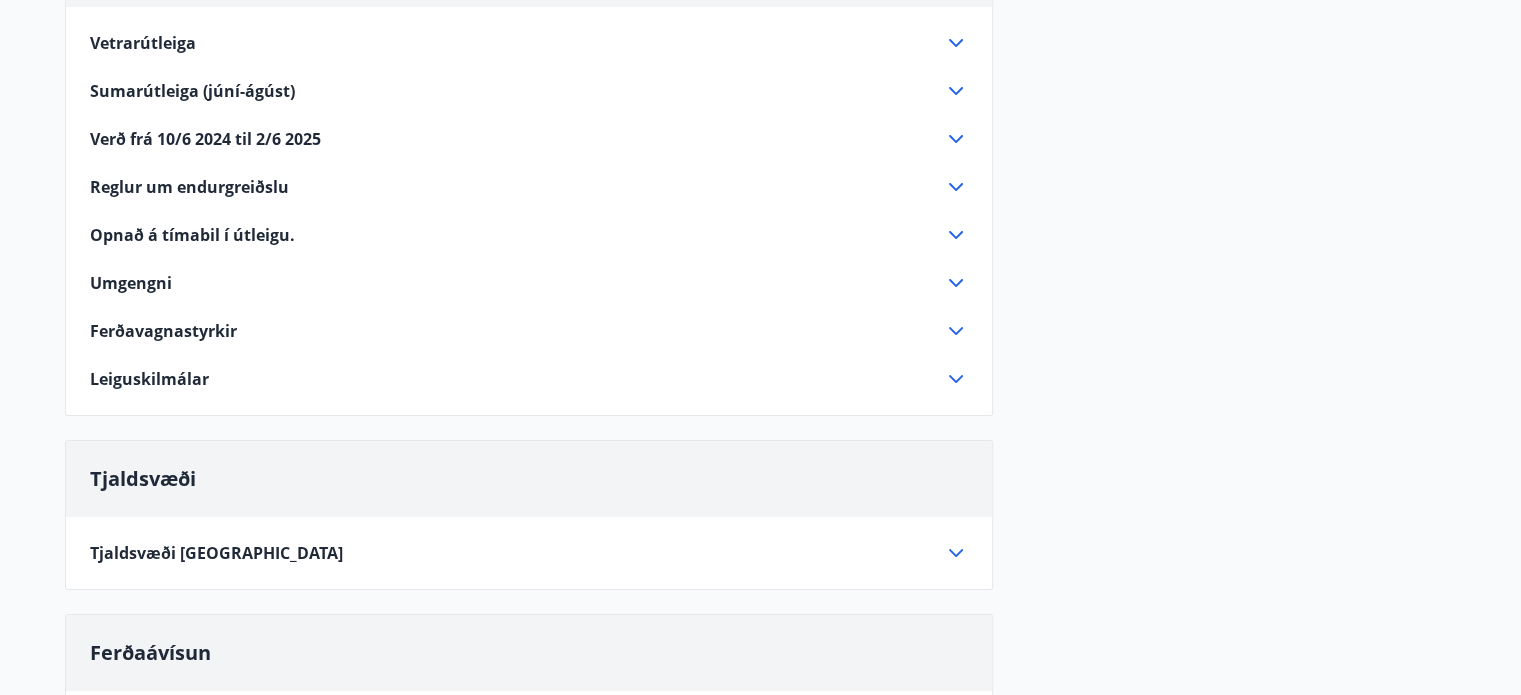 click 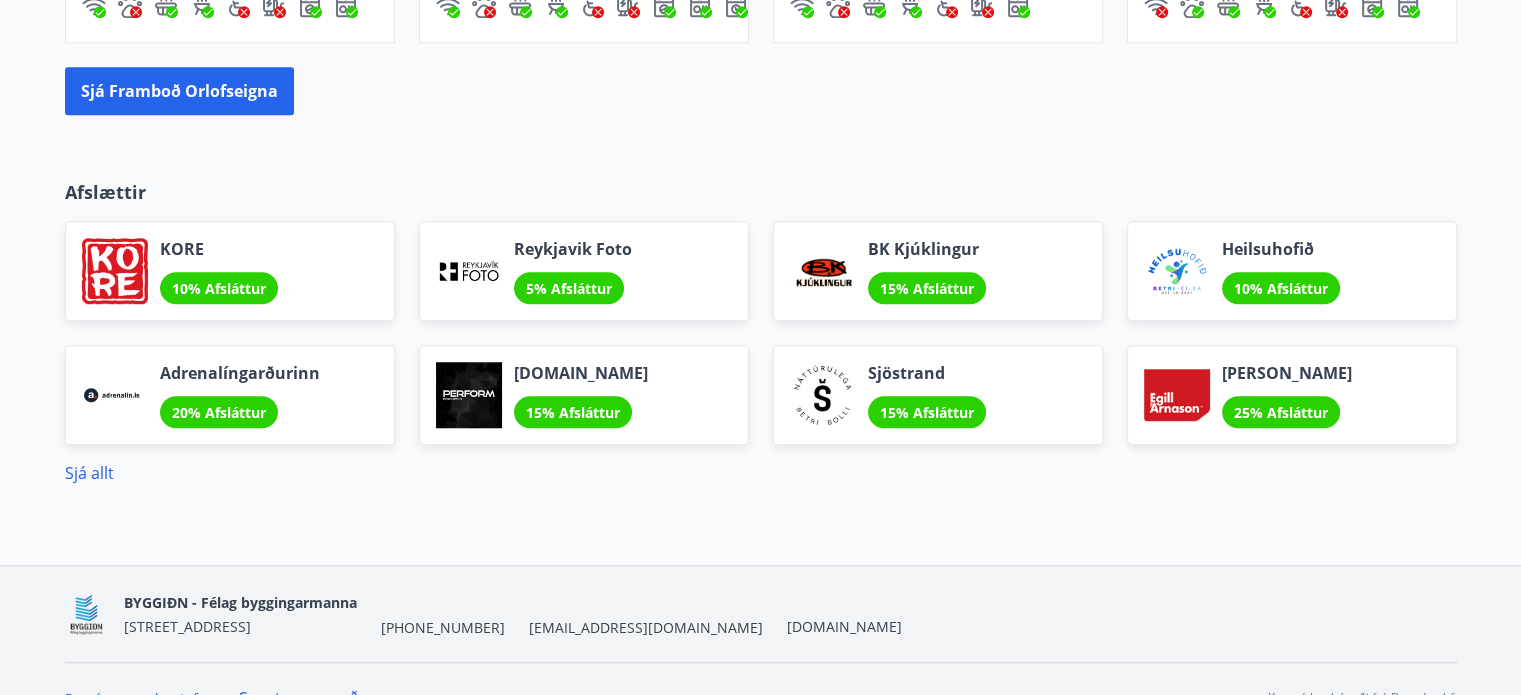 scroll, scrollTop: 1644, scrollLeft: 0, axis: vertical 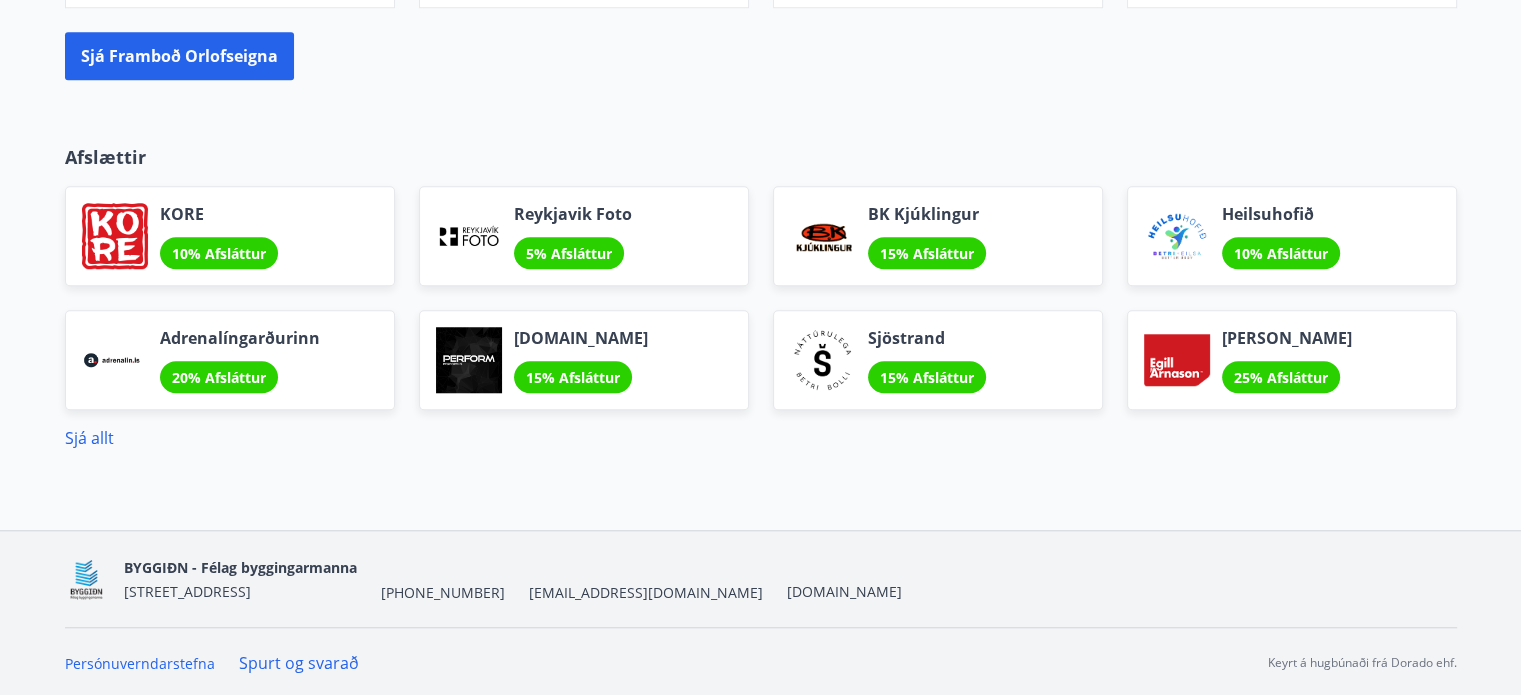click on "Spurt og svarað" at bounding box center (299, 663) 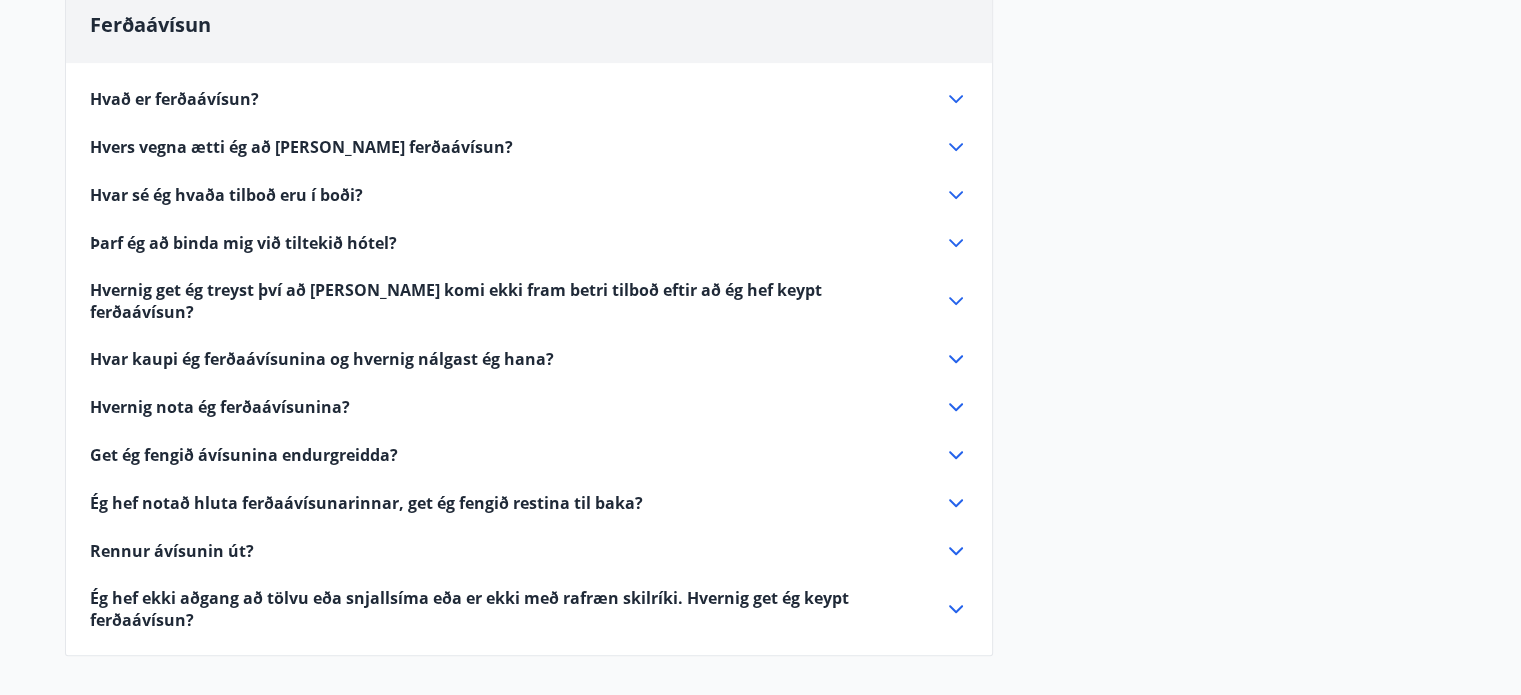 scroll, scrollTop: 939, scrollLeft: 0, axis: vertical 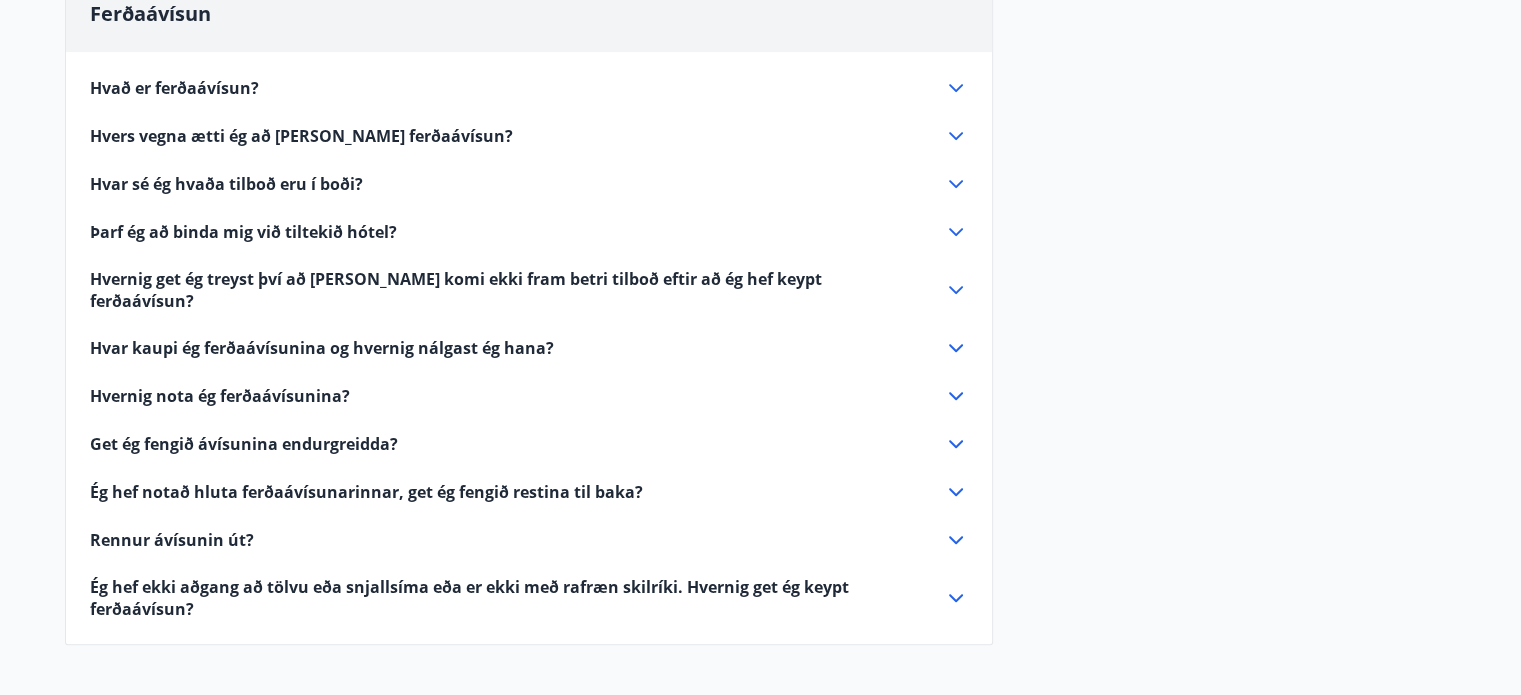 click on "Hvernig nota ég ferðaávísunina?" at bounding box center [220, 396] 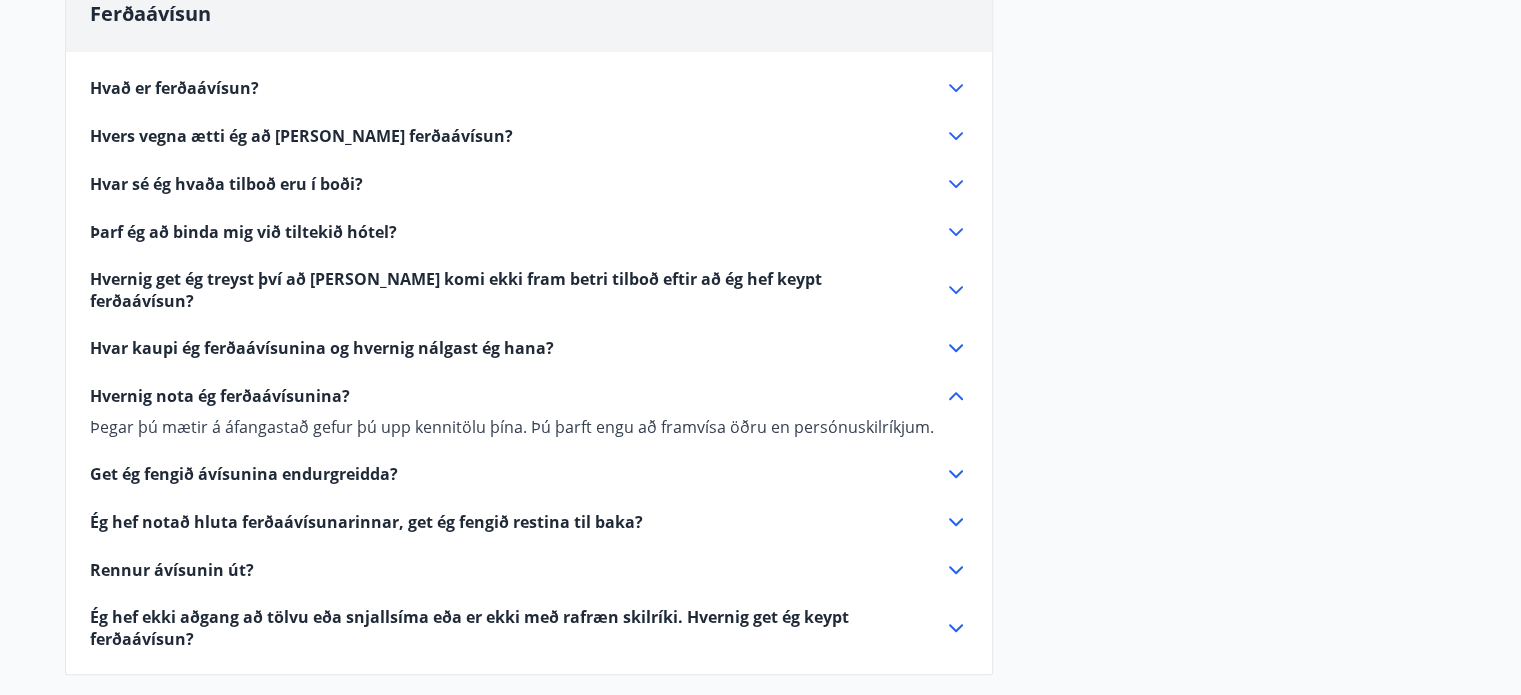 click on "Hvernig nota ég ferðaávísunina?" at bounding box center (220, 396) 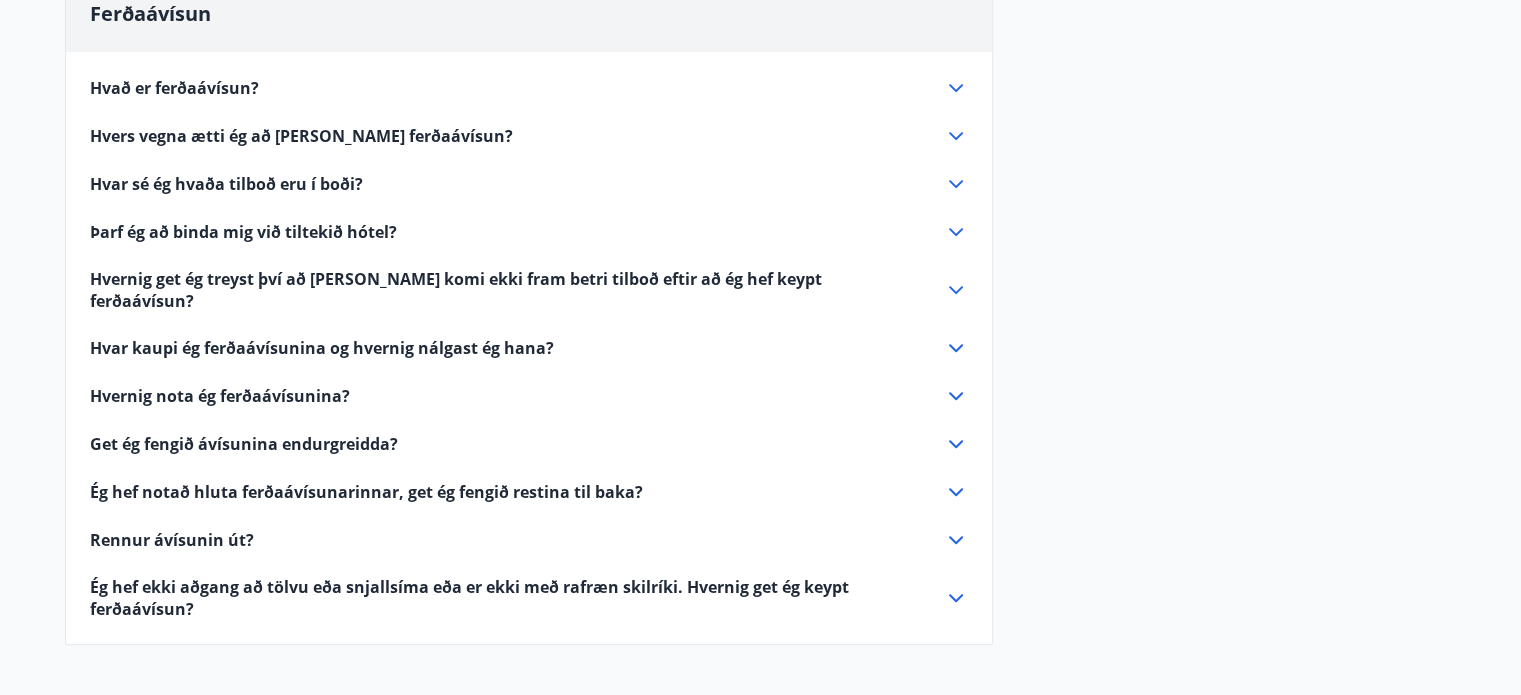 click on "Ég hef notað hluta ferðaávísunarinnar, get ég fengið restina til baka?" at bounding box center (366, 492) 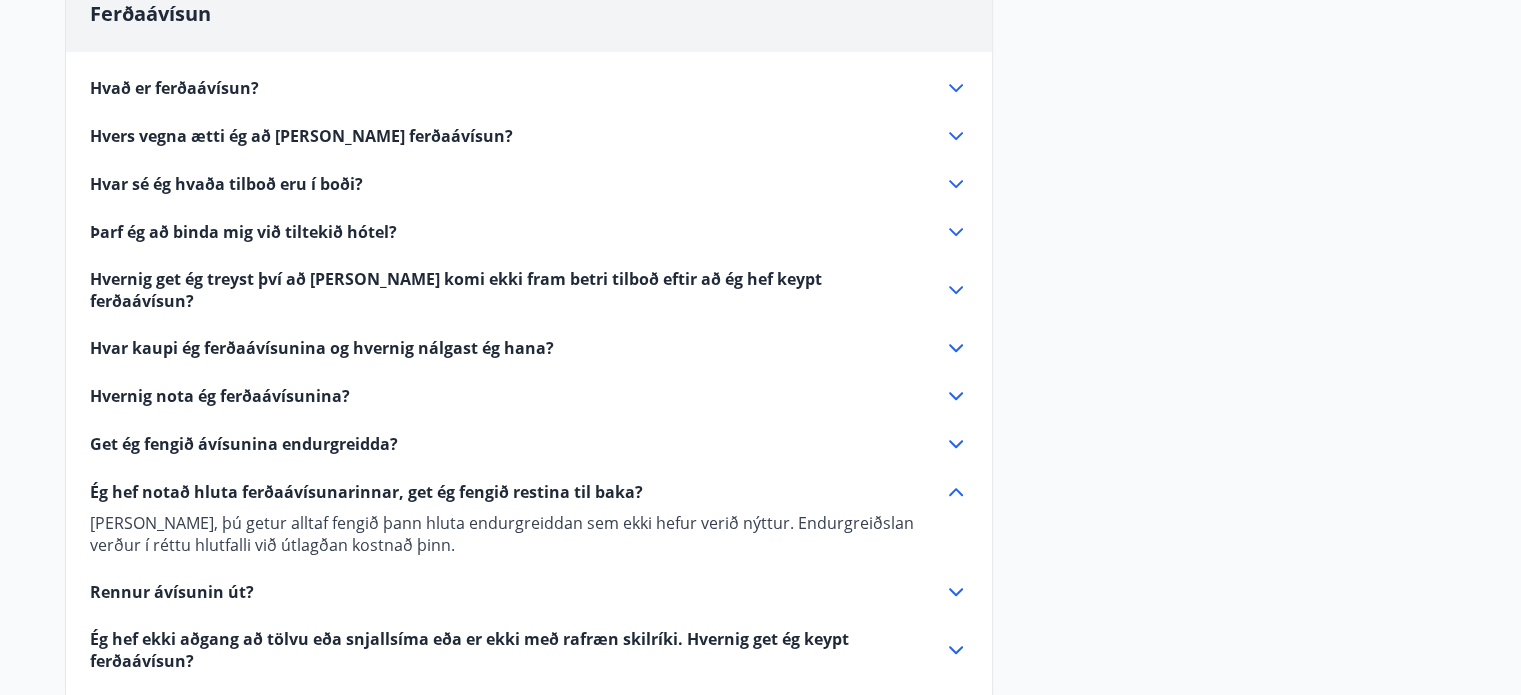 click on "Ég hef notað hluta ferðaávísunarinnar, get ég fengið restina til baka?" at bounding box center (366, 492) 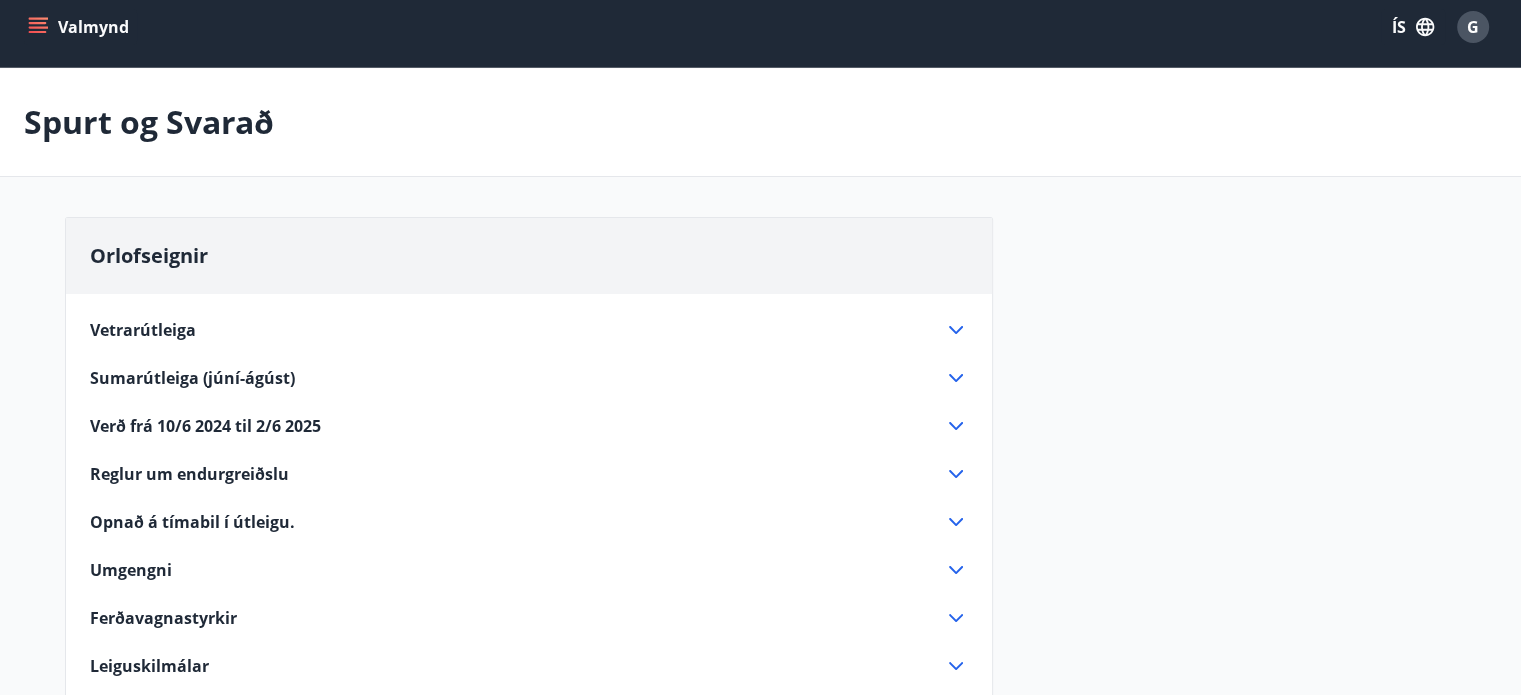 scroll, scrollTop: 0, scrollLeft: 0, axis: both 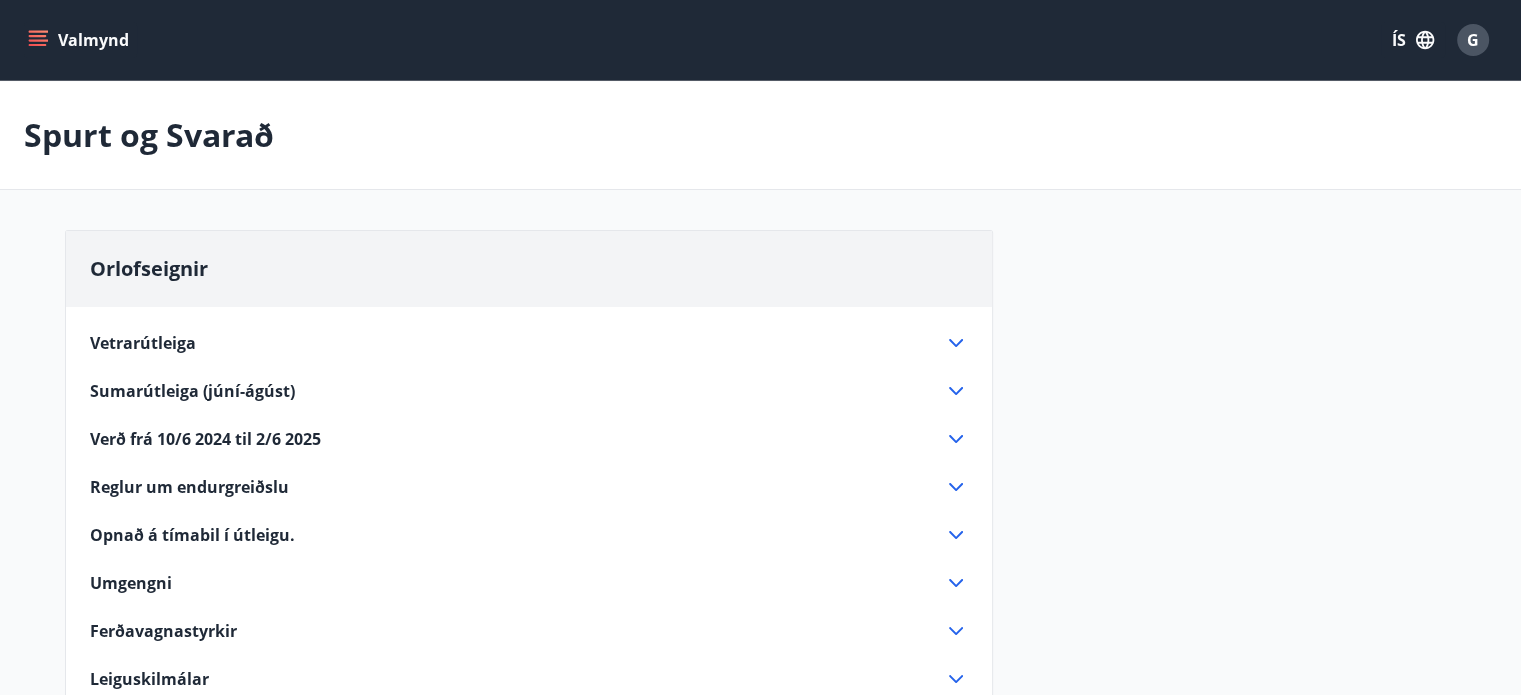 click on "Vetrarútleiga" at bounding box center [143, 343] 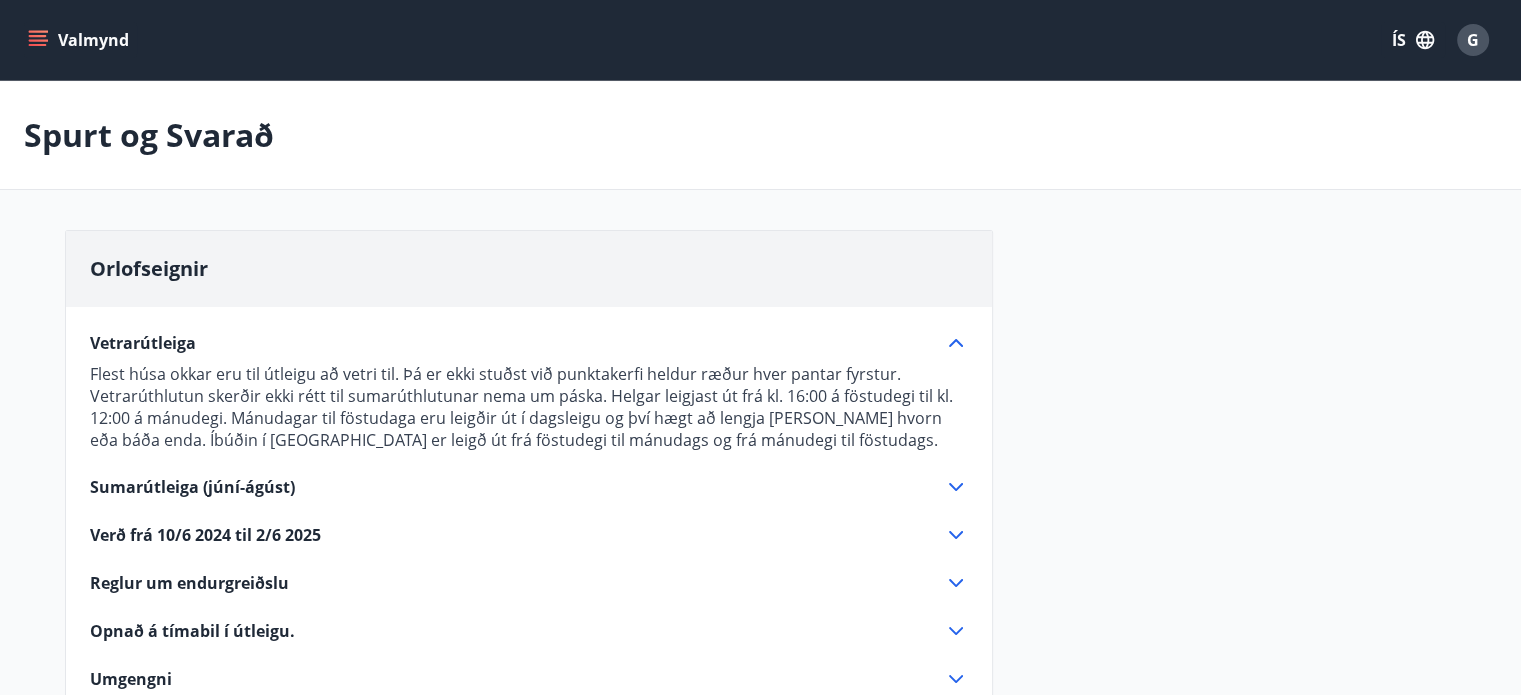 click 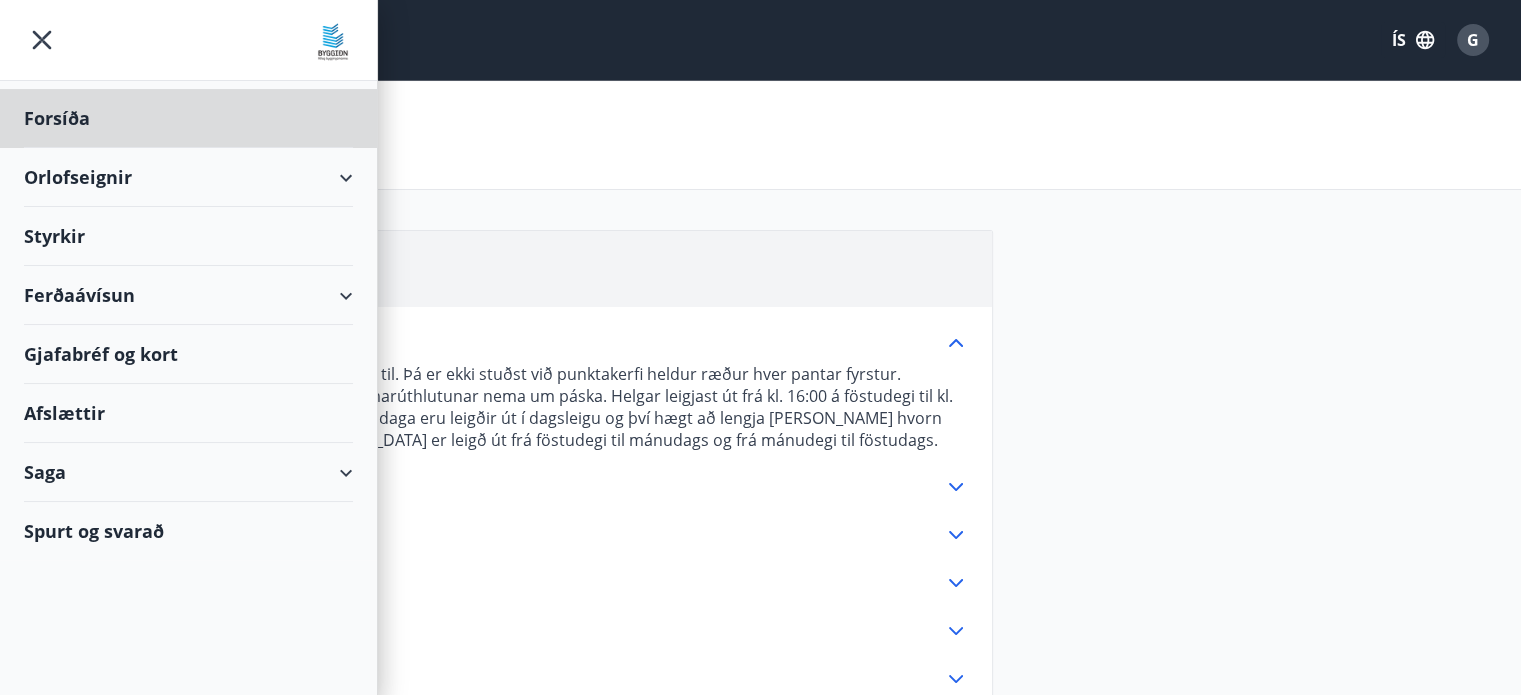 click on "Styrkir" at bounding box center (188, 118) 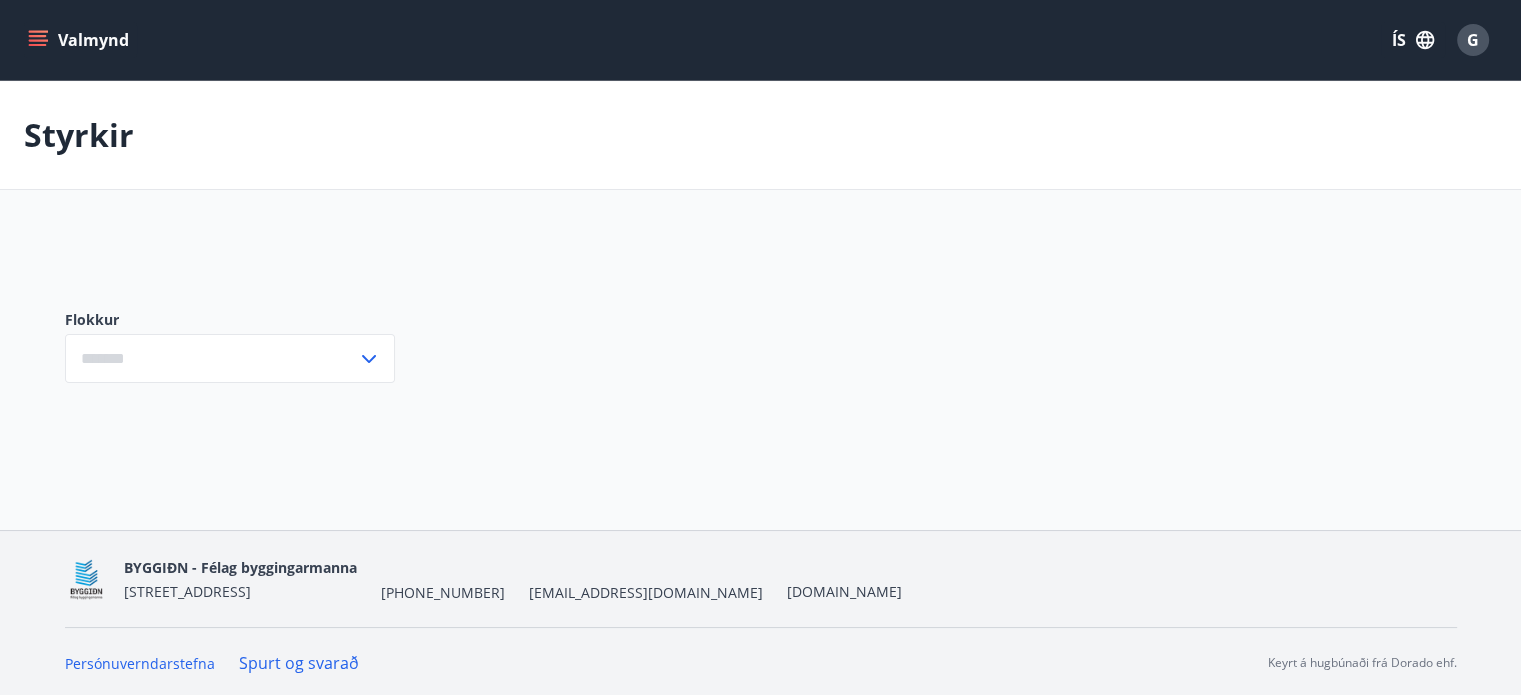type on "***" 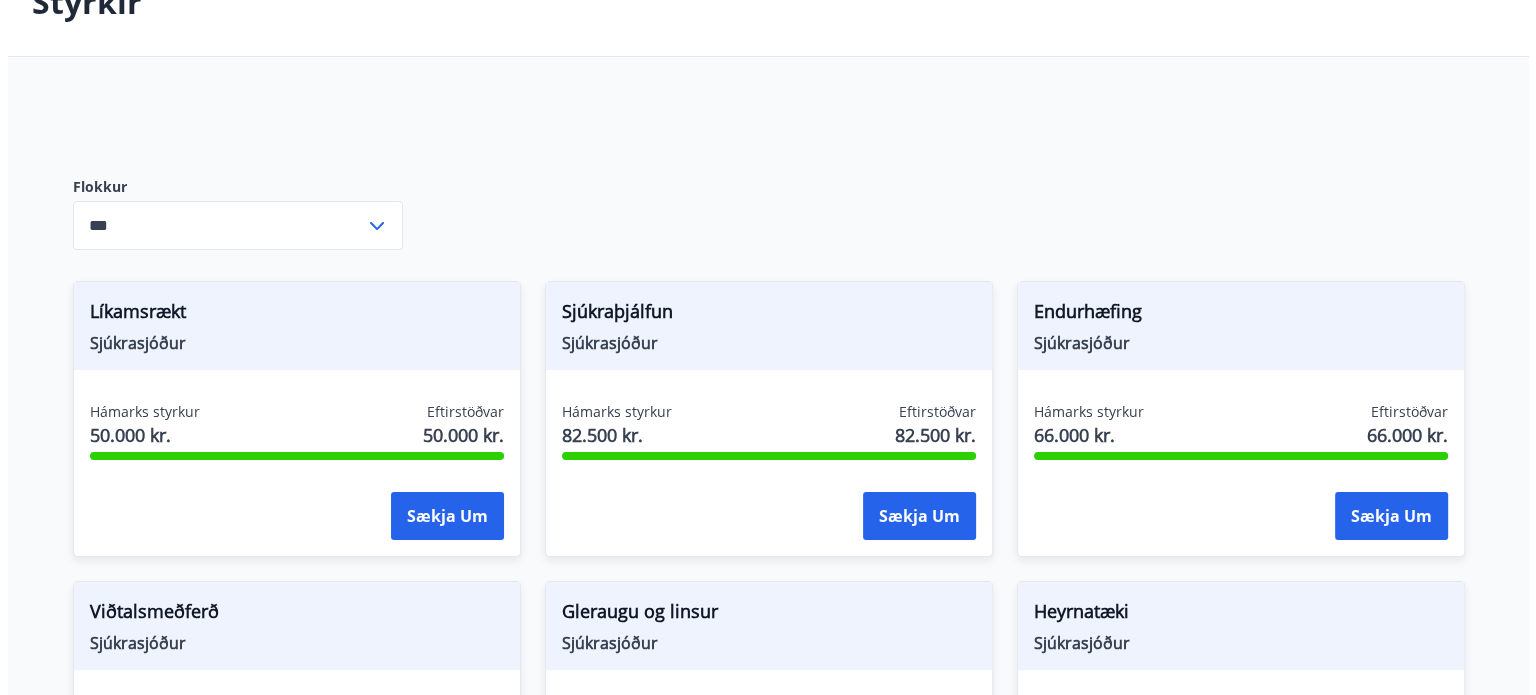 scroll, scrollTop: 0, scrollLeft: 0, axis: both 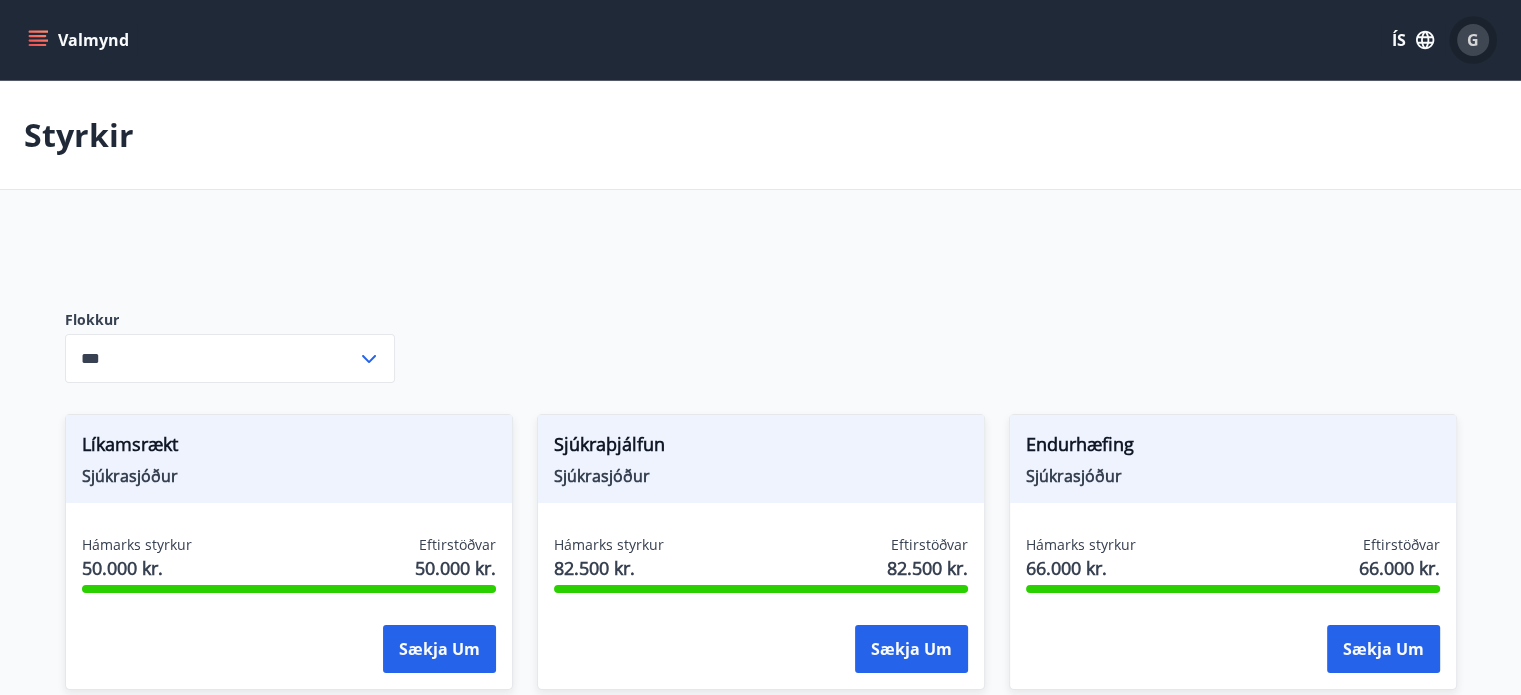 click on "G" at bounding box center (1473, 40) 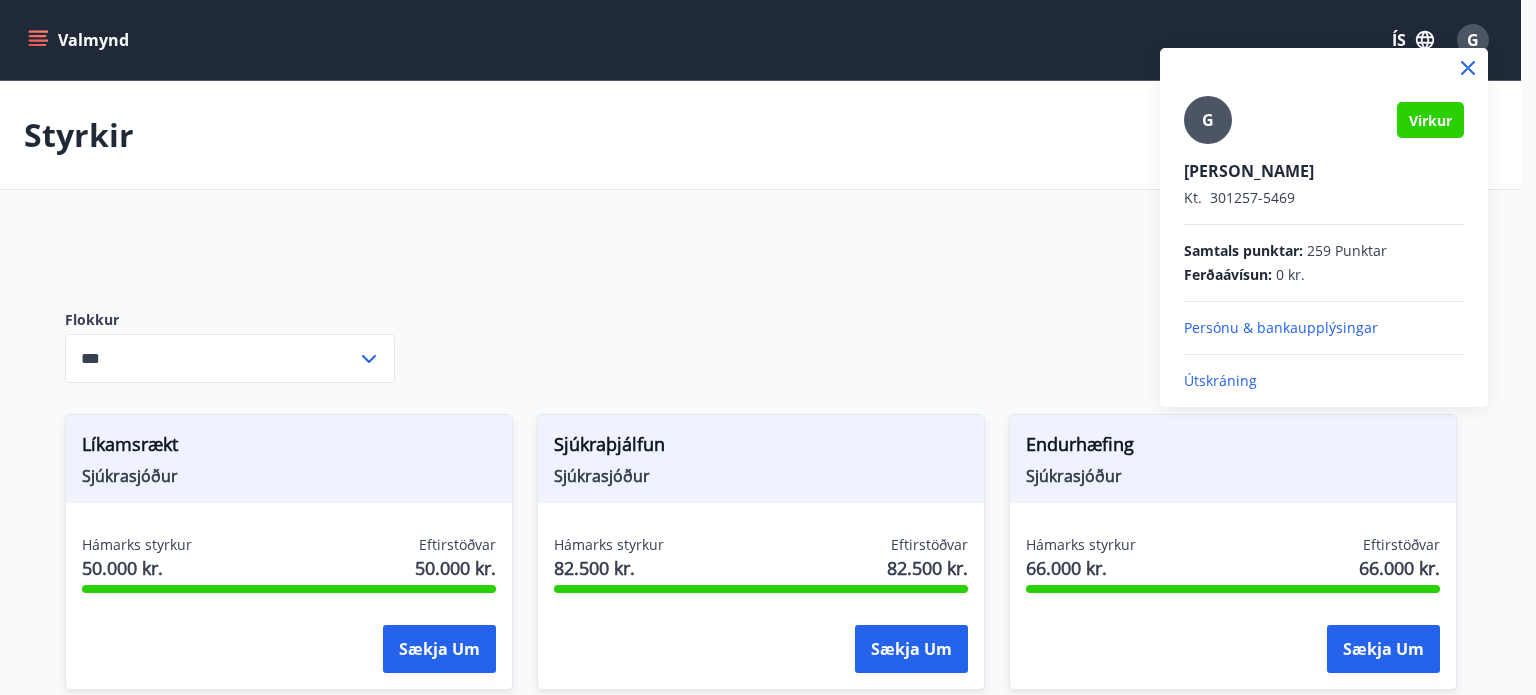 click on "Útskráning" at bounding box center (1324, 381) 